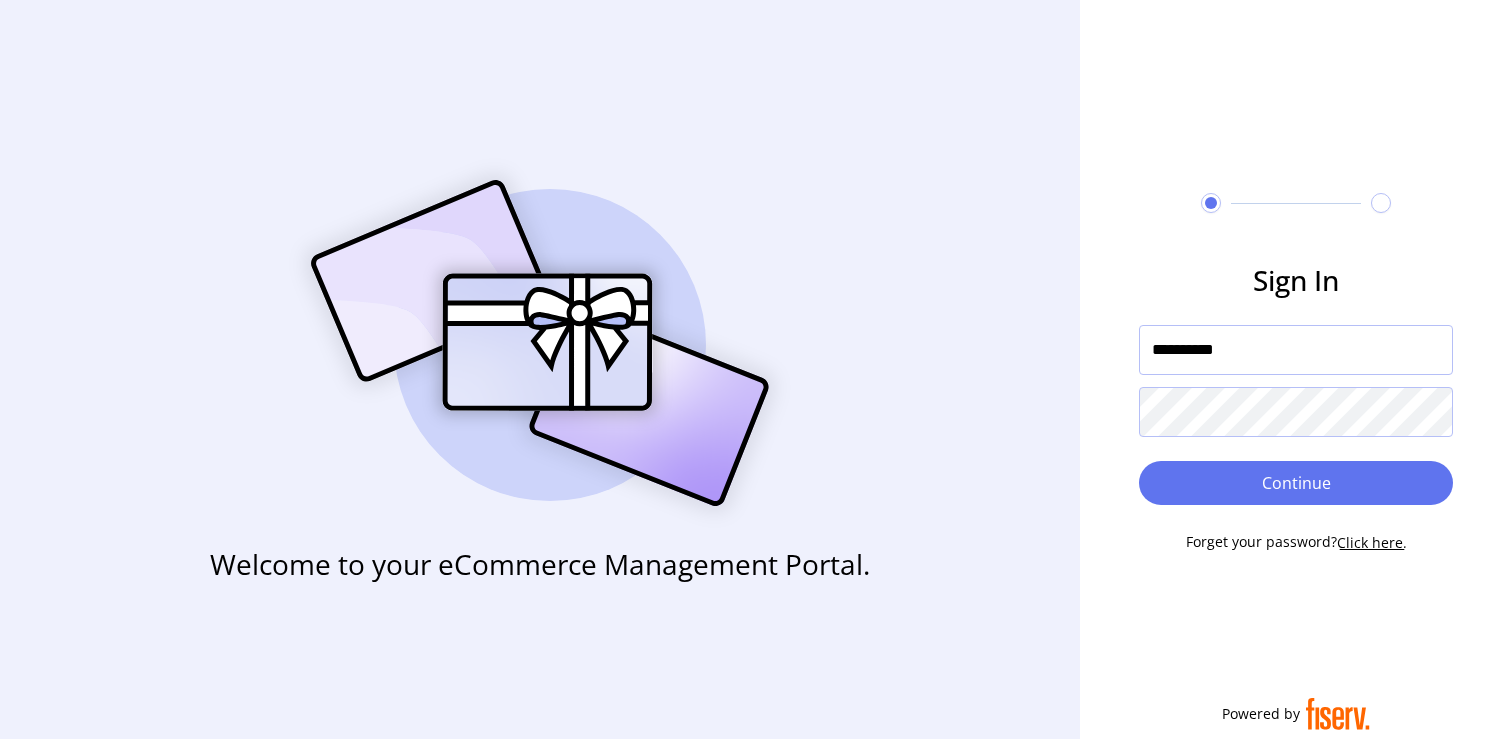 click on "Continue" at bounding box center [1296, 483] 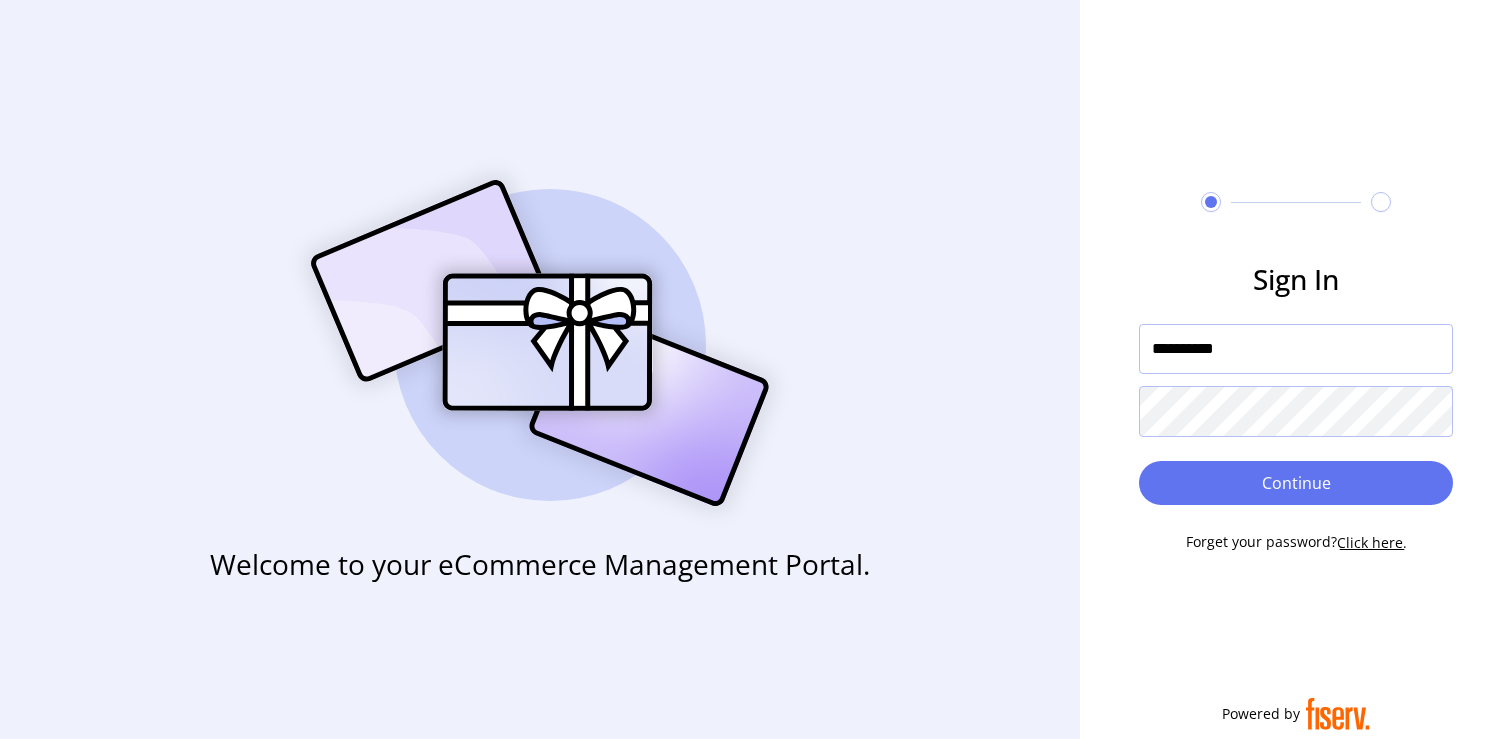 scroll, scrollTop: 0, scrollLeft: 0, axis: both 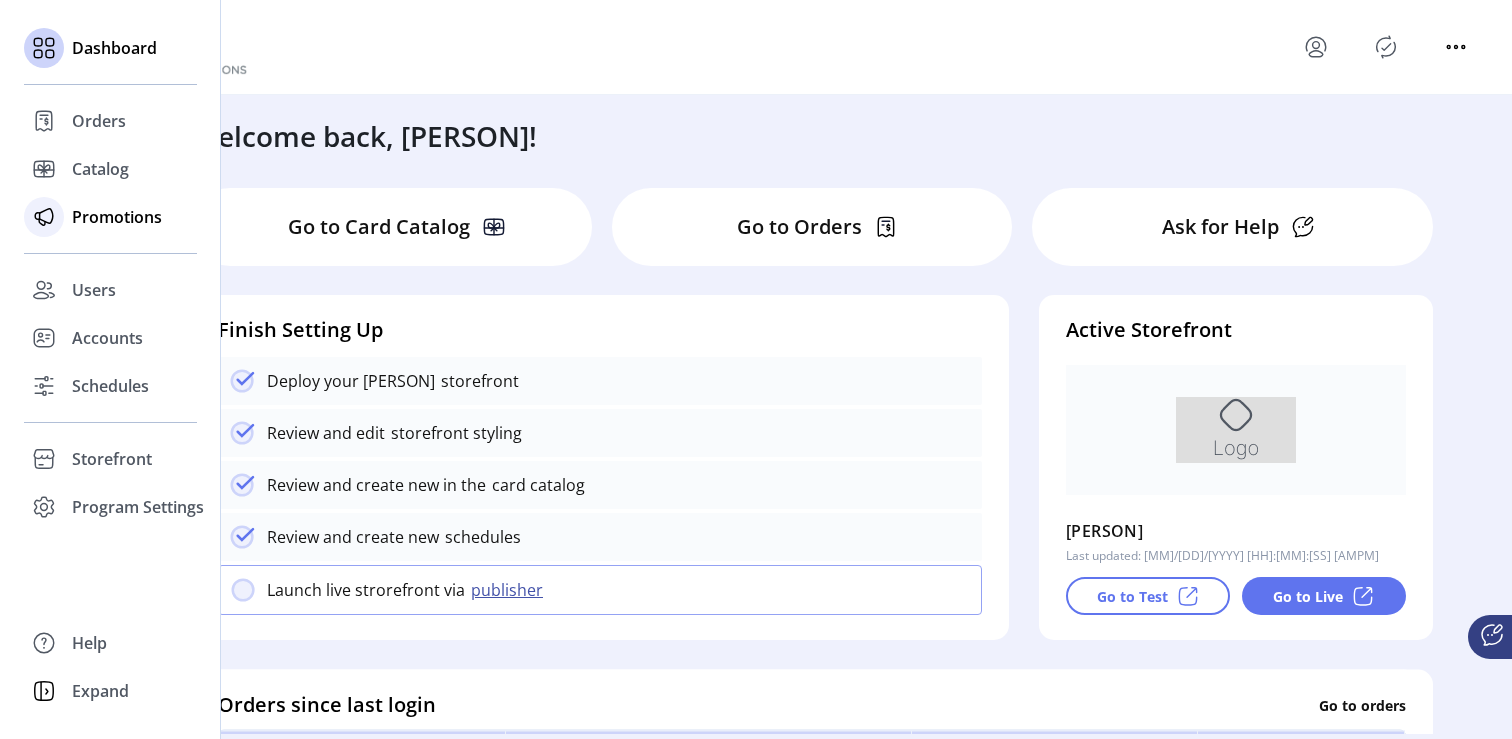 click on "Promotions" at bounding box center [99, 121] 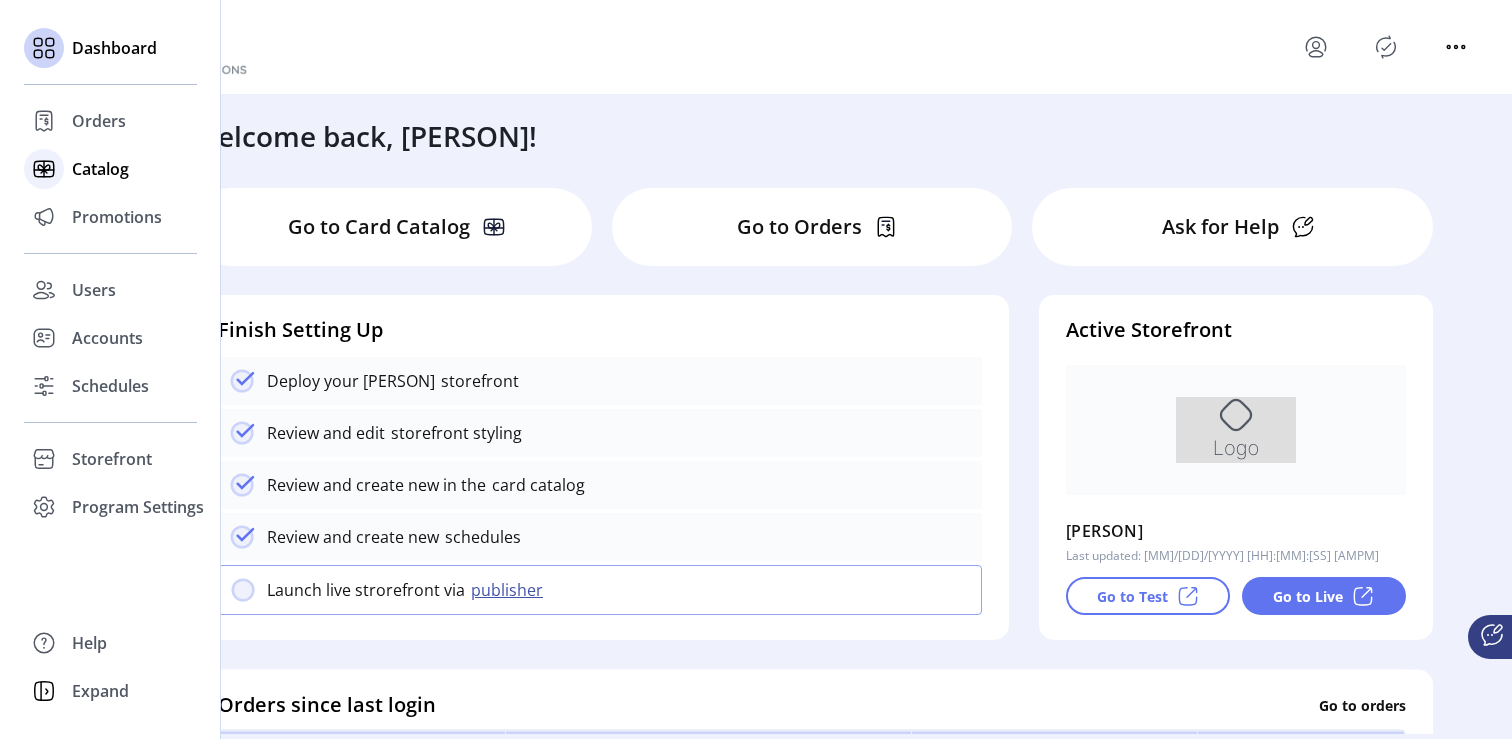 click on "Catalog" at bounding box center [99, 121] 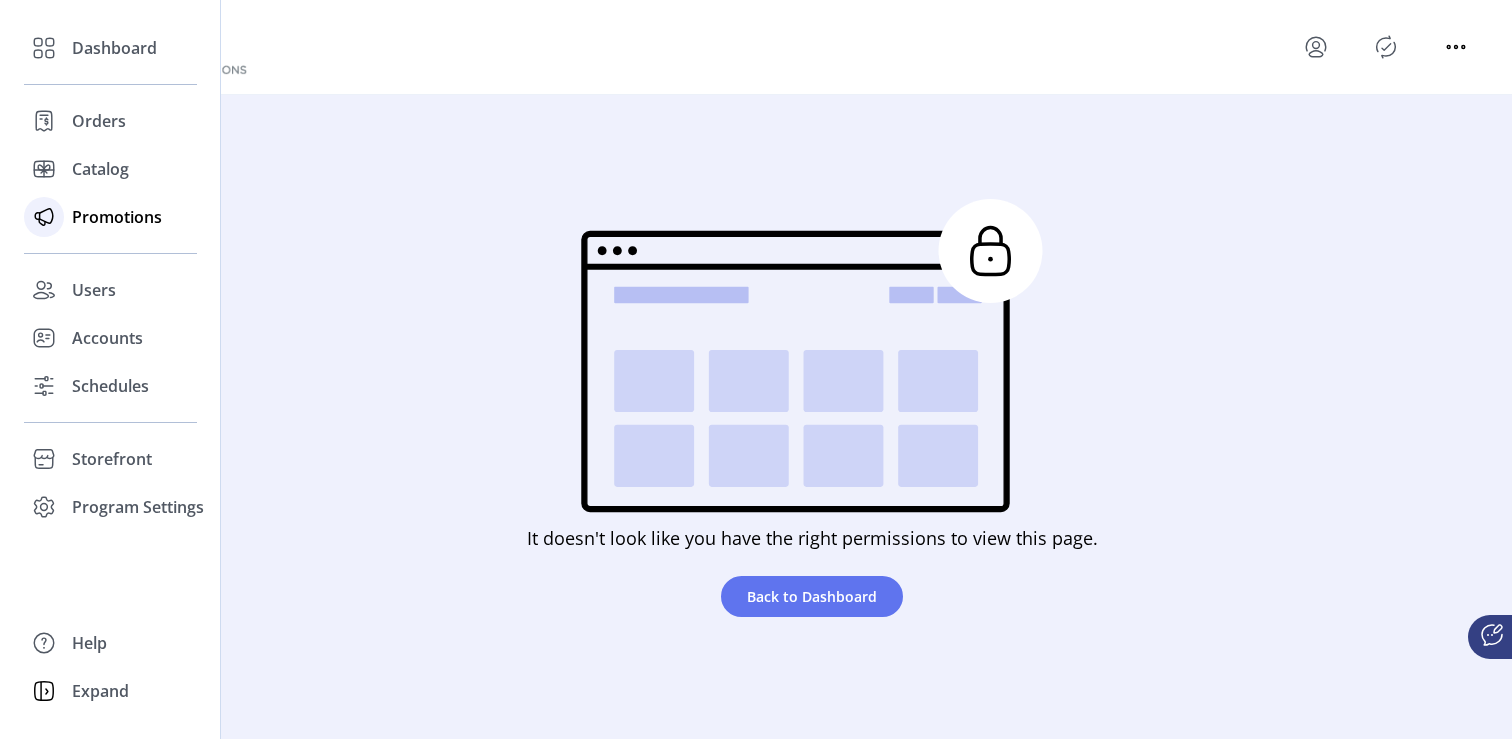 click on "Promotions" at bounding box center (114, 48) 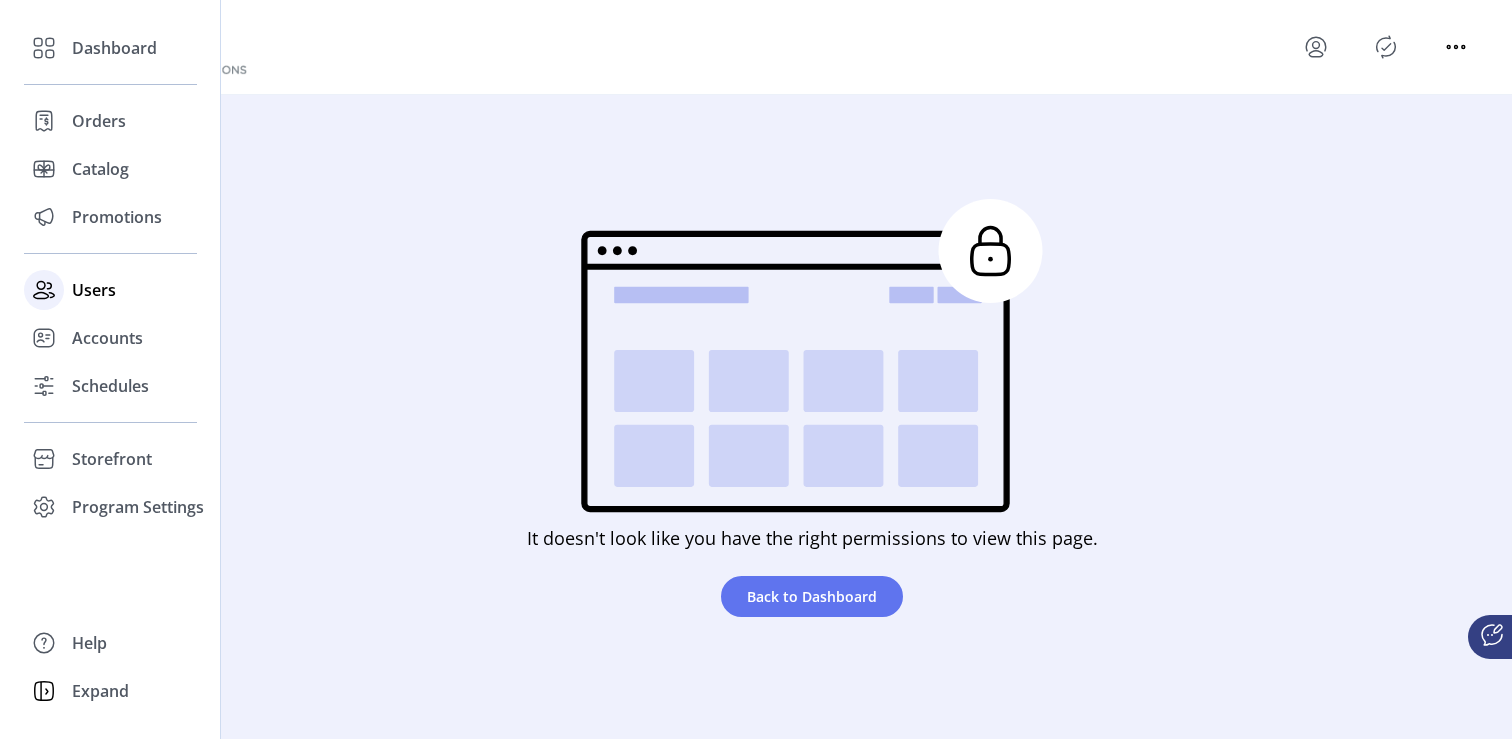 click on "Users" at bounding box center (114, 48) 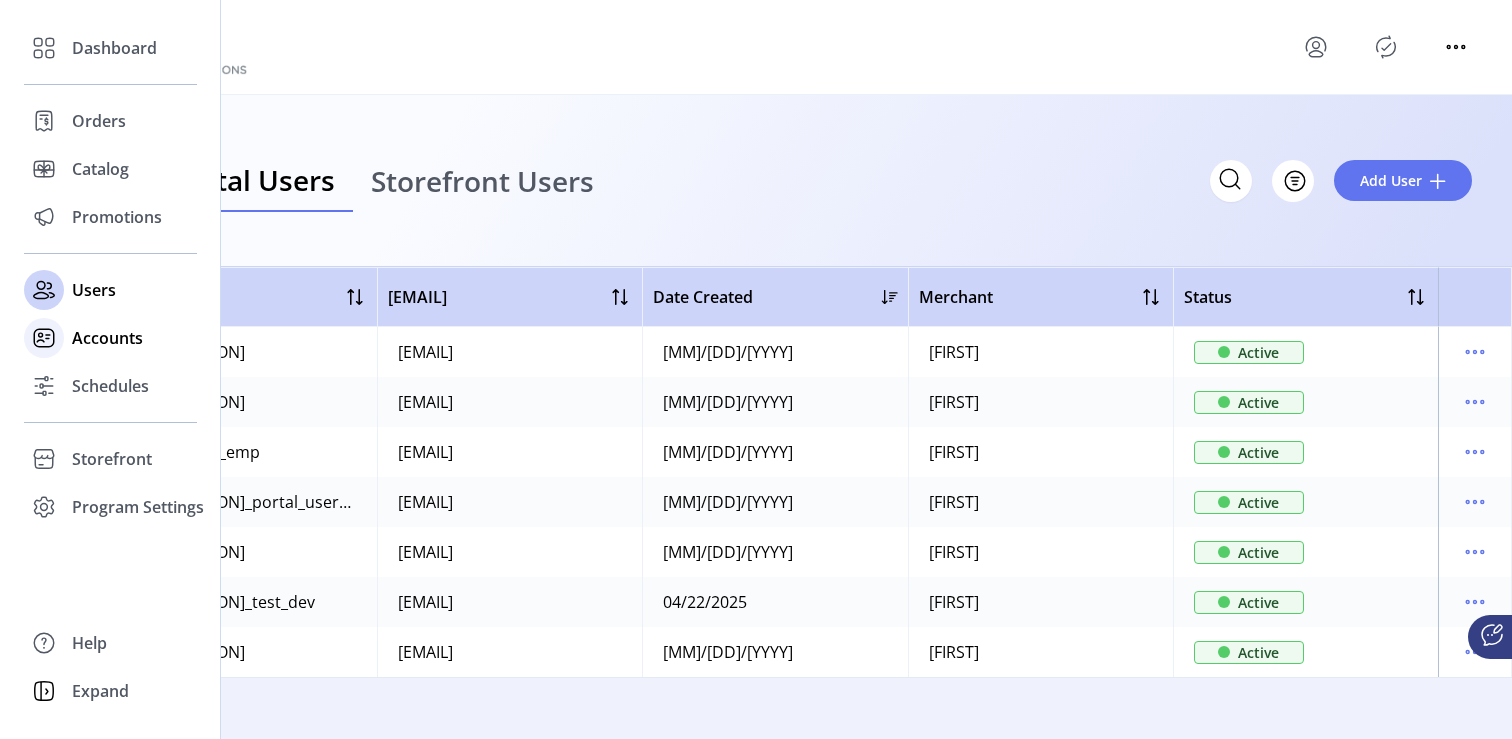 click on "Accounts" at bounding box center (114, 48) 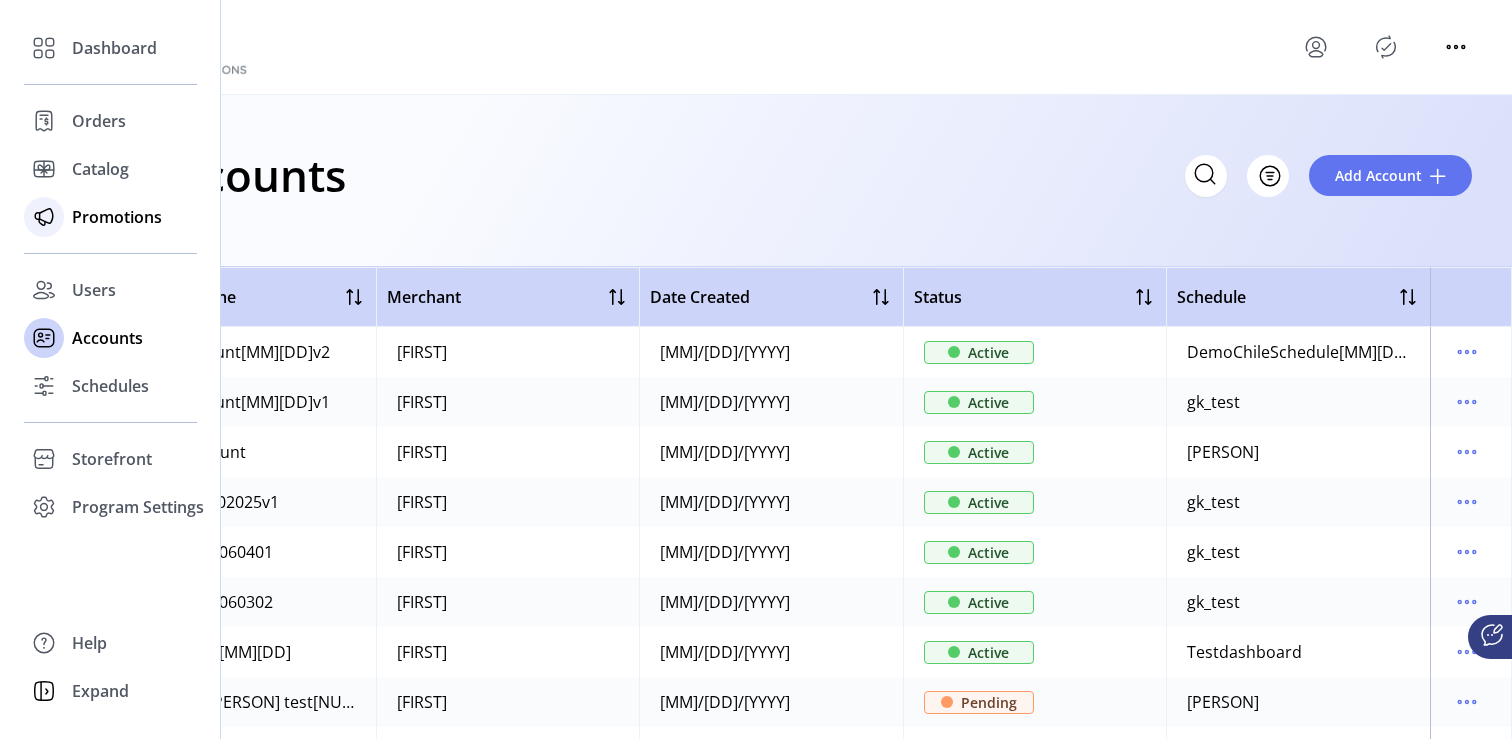 click on "Promotions" at bounding box center (114, 48) 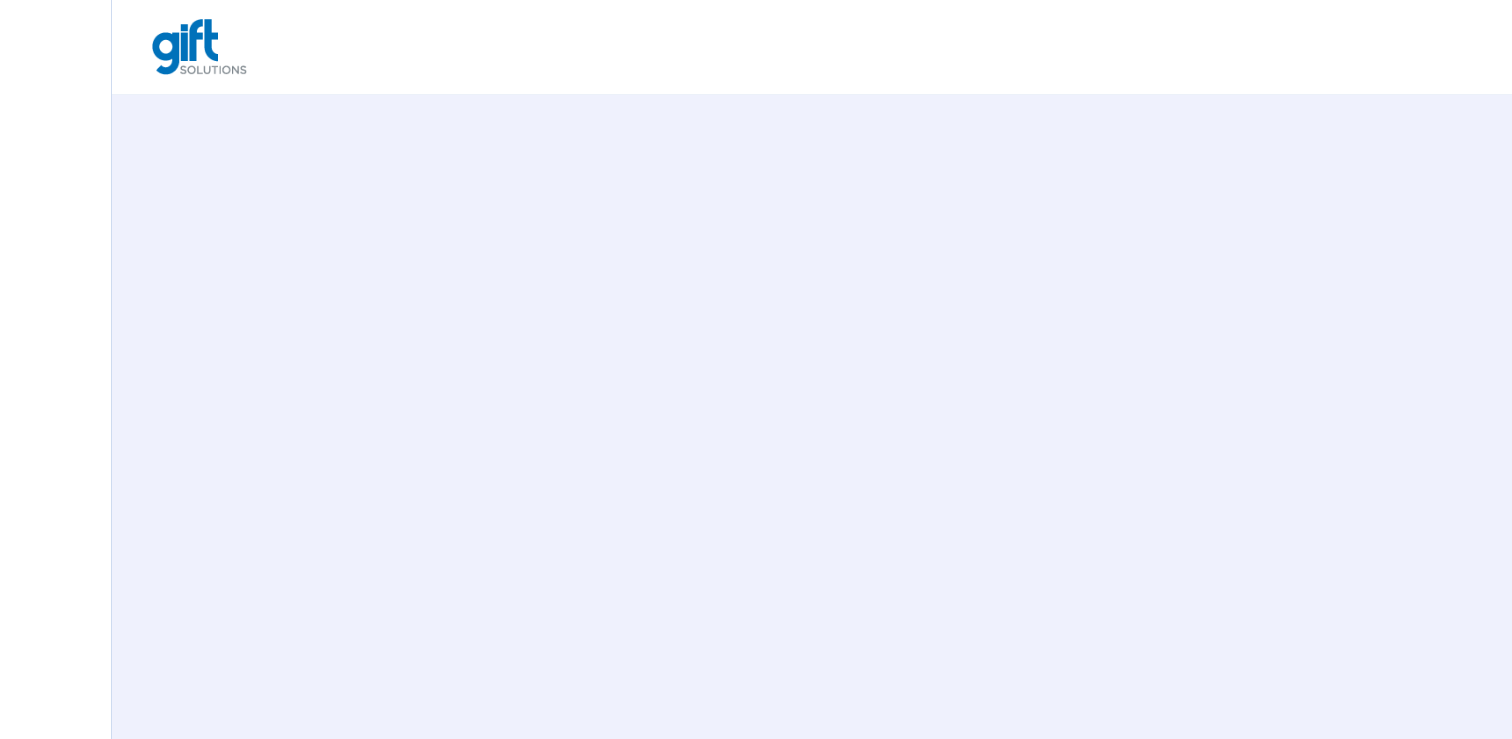 scroll, scrollTop: 0, scrollLeft: 0, axis: both 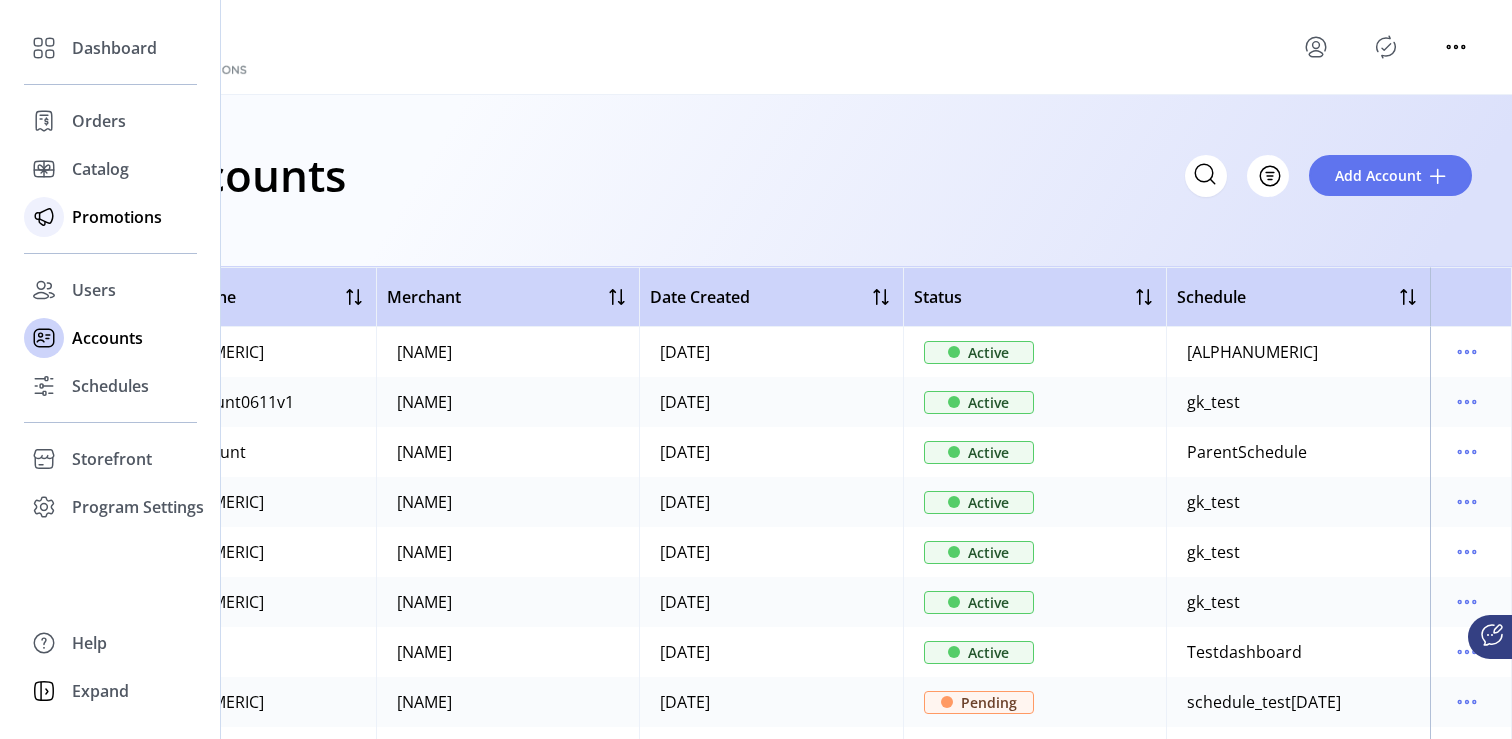 click on "Promotions" at bounding box center (114, 48) 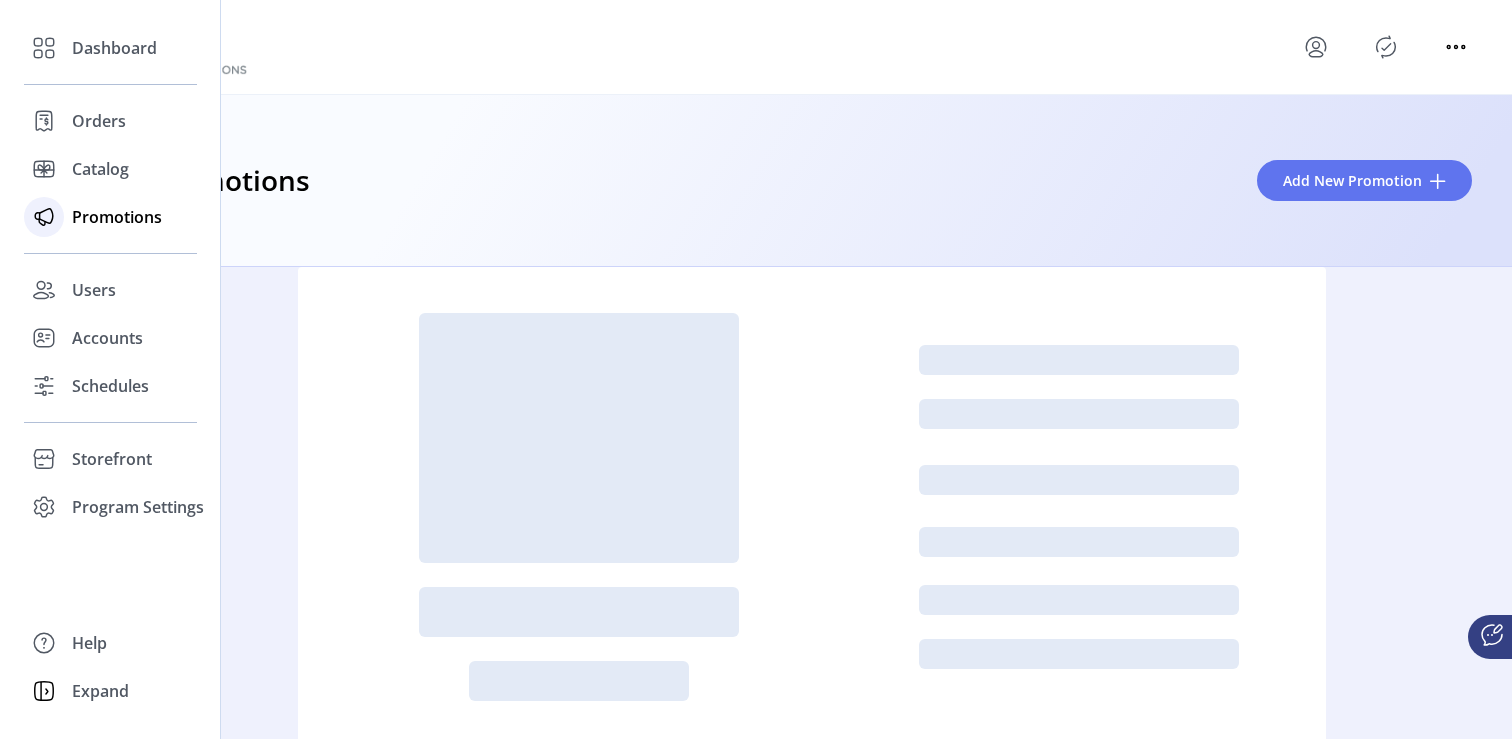 click on "Promotions" at bounding box center [117, 217] 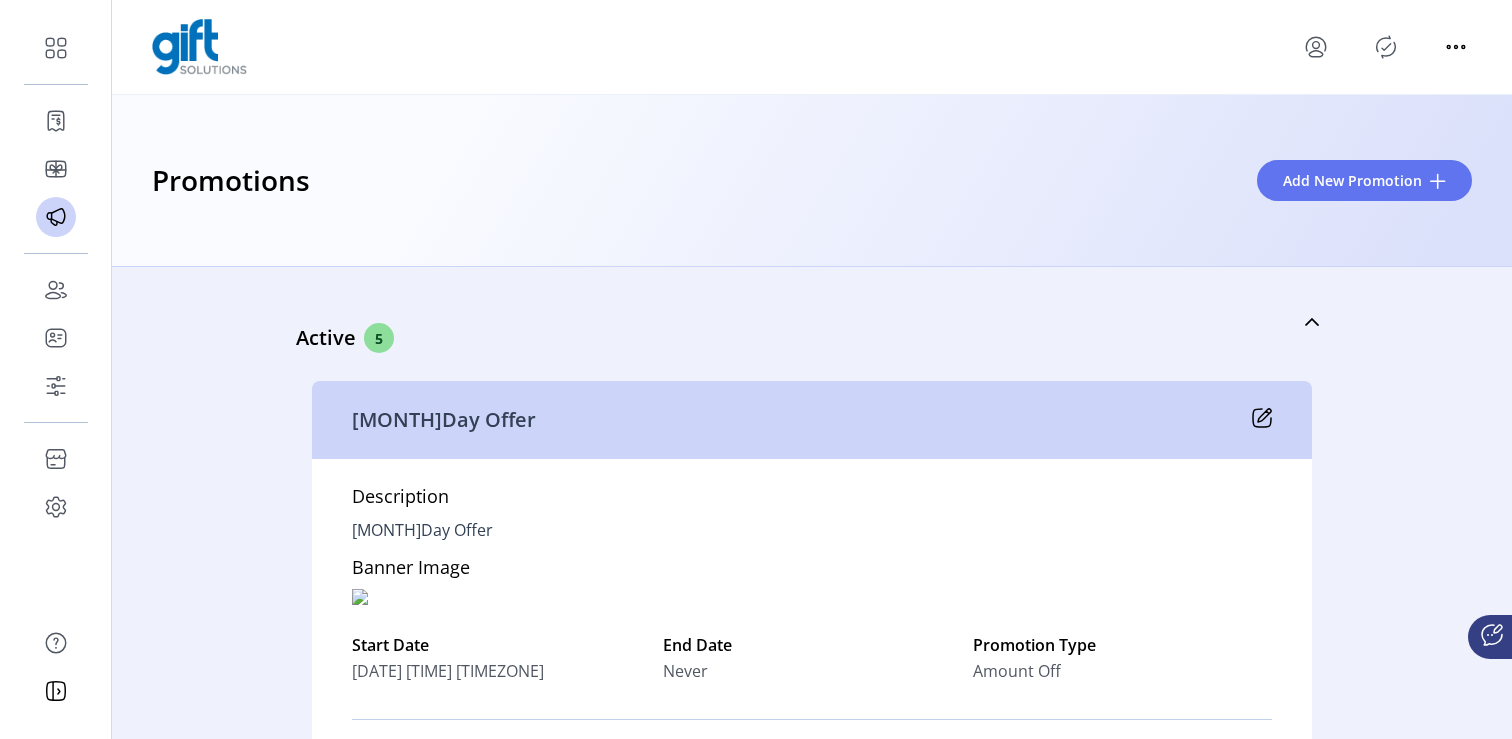 click on "Promotions Add New Promotion" at bounding box center [812, 181] 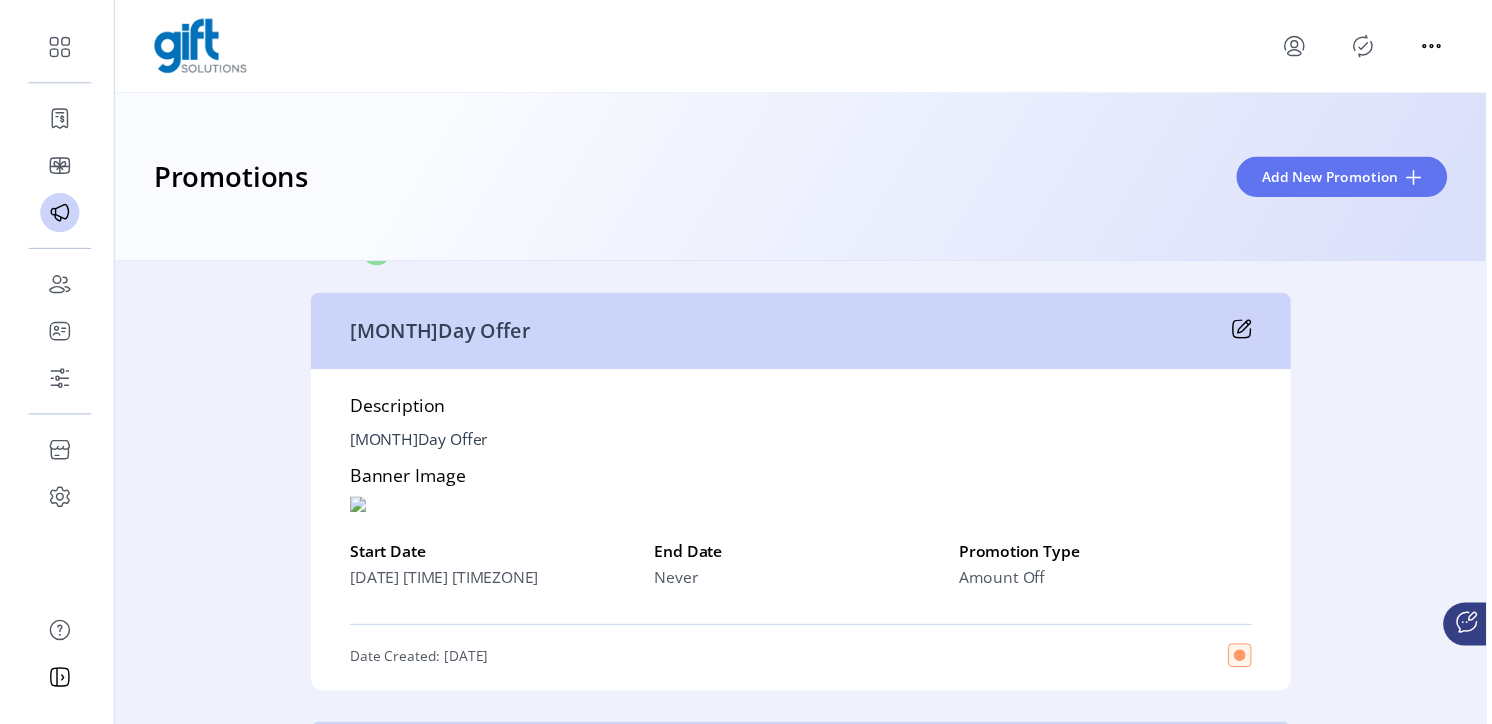 scroll, scrollTop: 0, scrollLeft: 0, axis: both 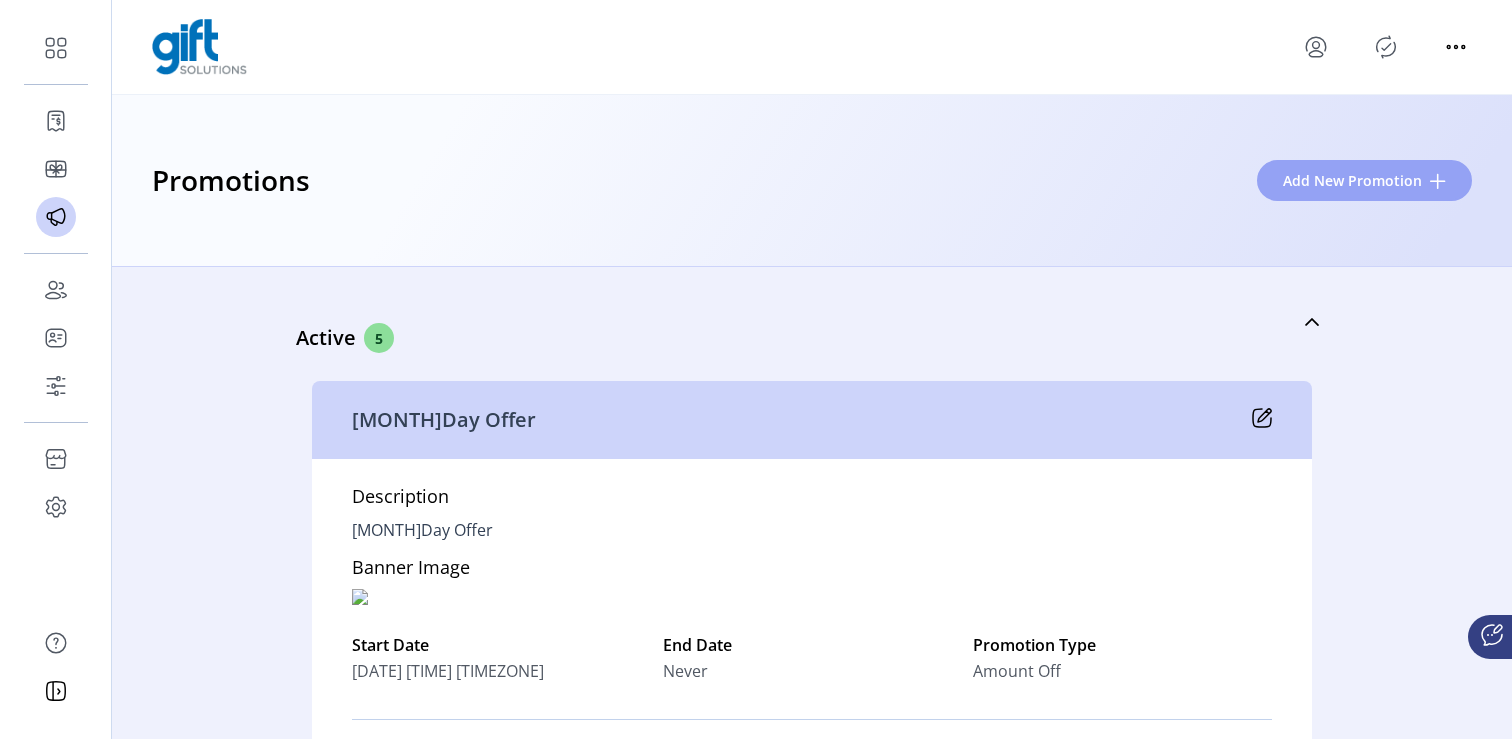 click on "Add New Promotion" at bounding box center (1352, 180) 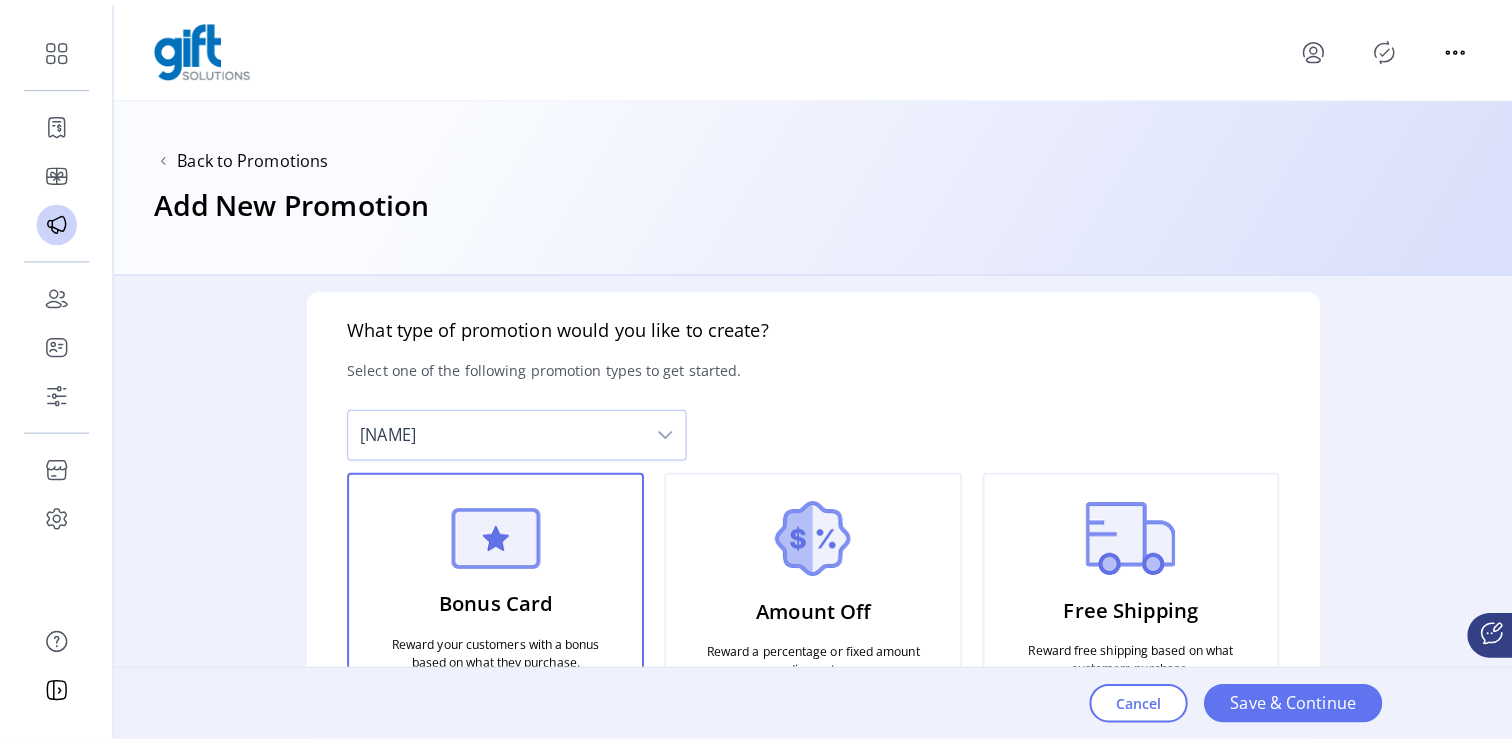 scroll, scrollTop: 0, scrollLeft: 0, axis: both 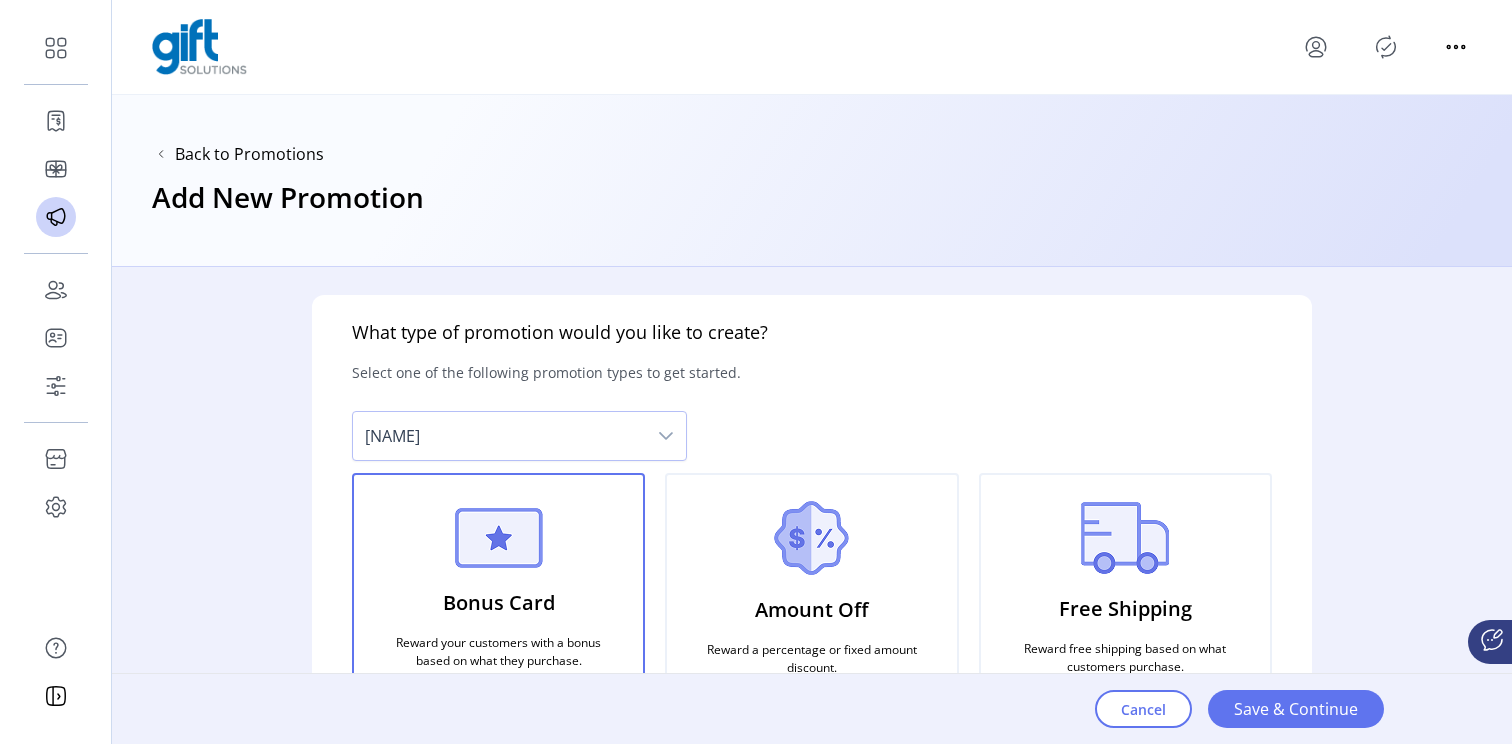 click on "Amount Off" at bounding box center (811, 610) 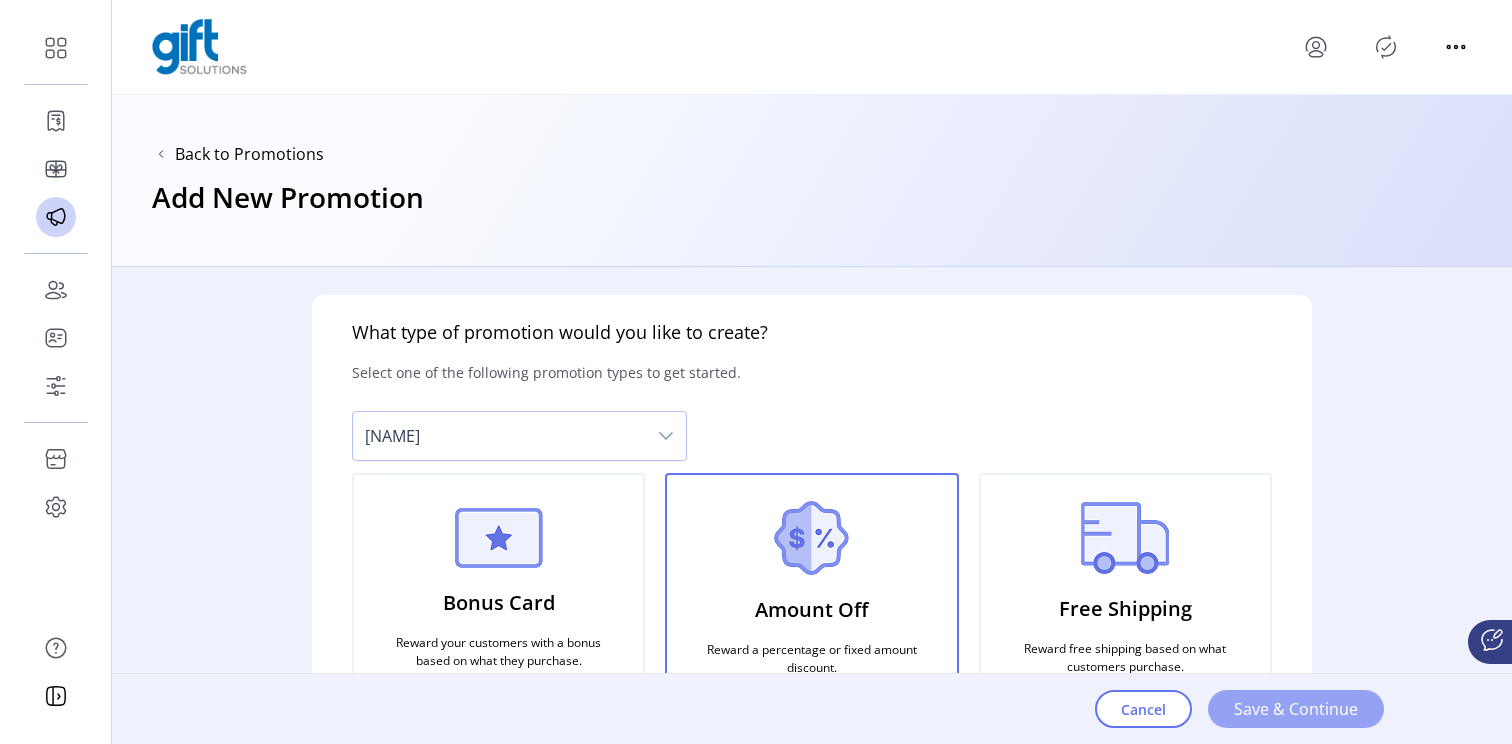 click on "Save & Continue" at bounding box center (1296, 709) 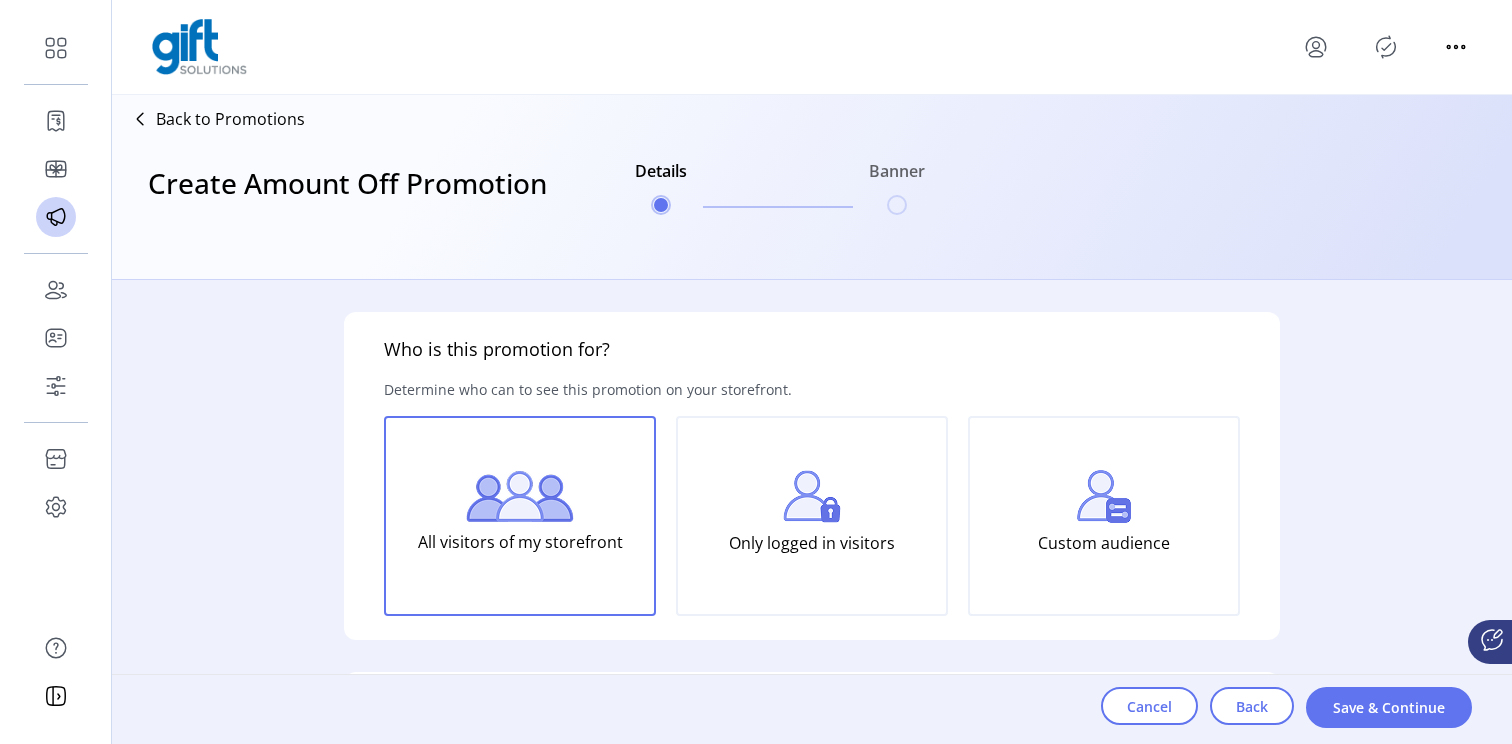 click on "All visitors of my storefront" at bounding box center [520, 542] 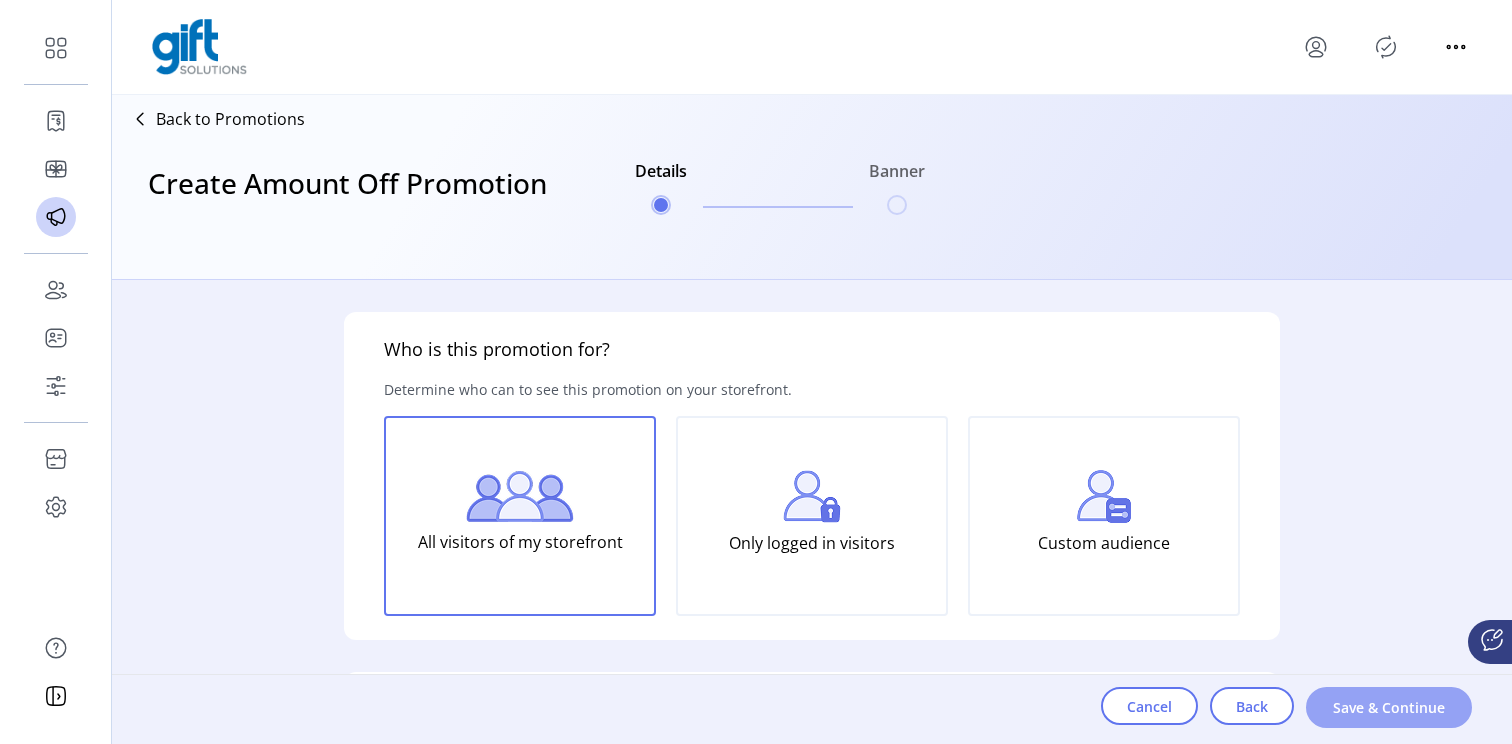 click on "Save & Continue" at bounding box center [1389, 707] 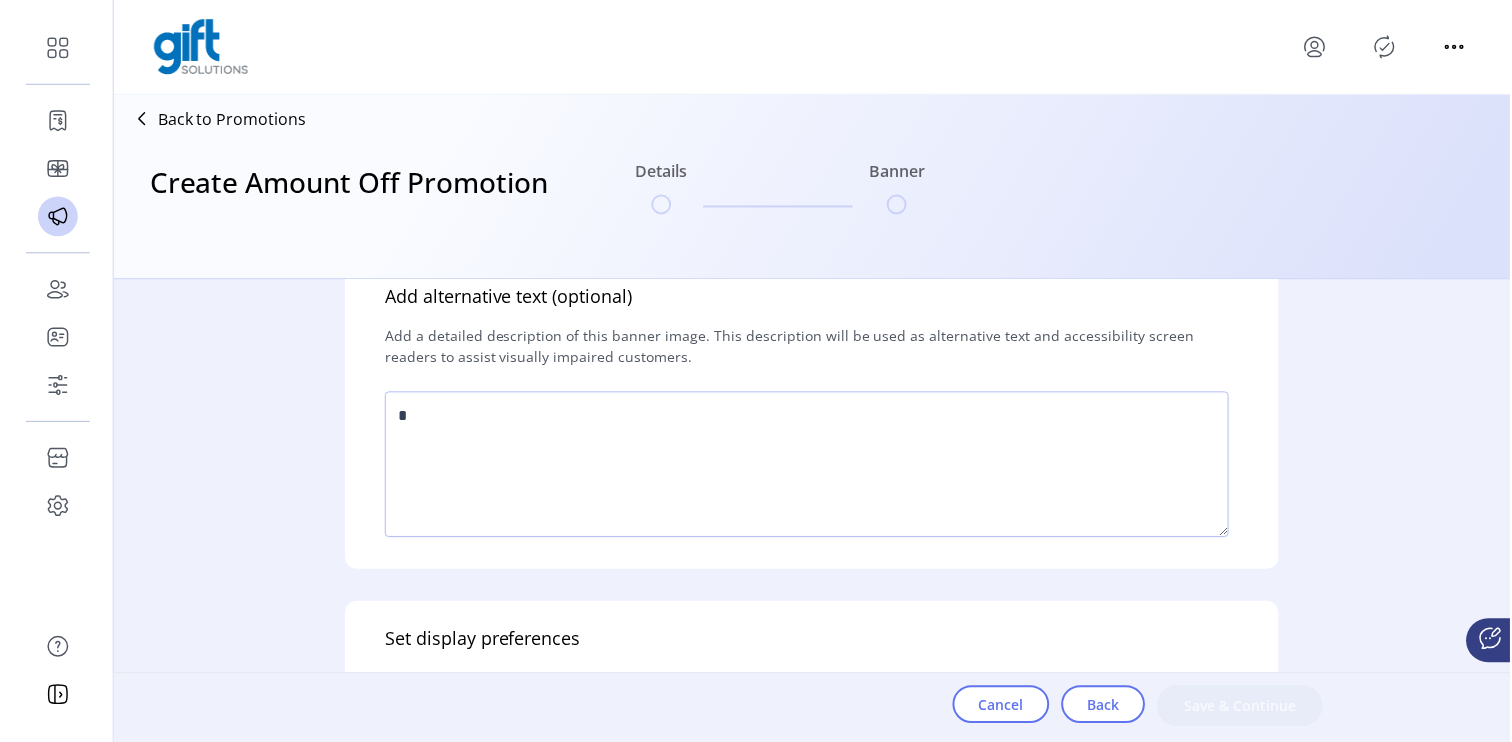 scroll, scrollTop: 504, scrollLeft: 0, axis: vertical 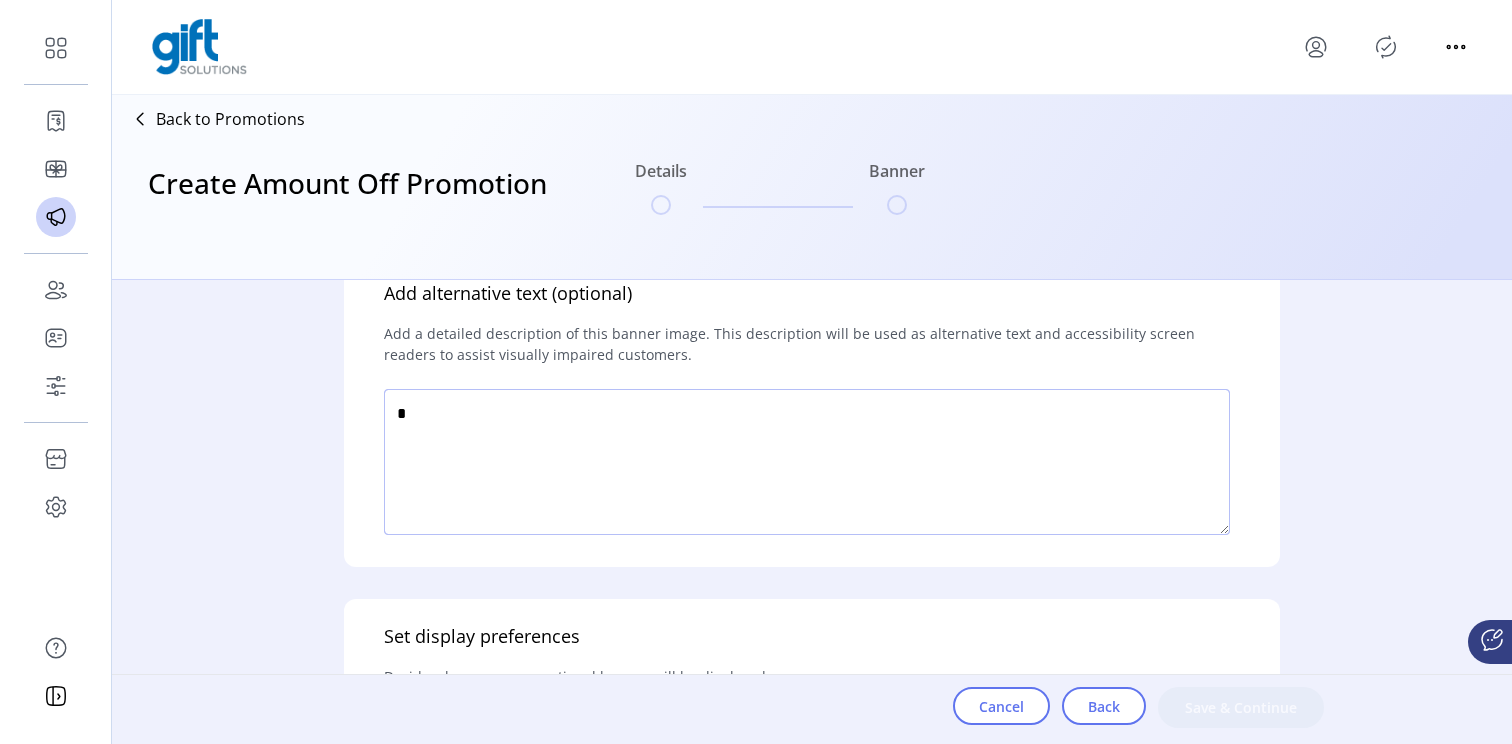click at bounding box center (807, 462) 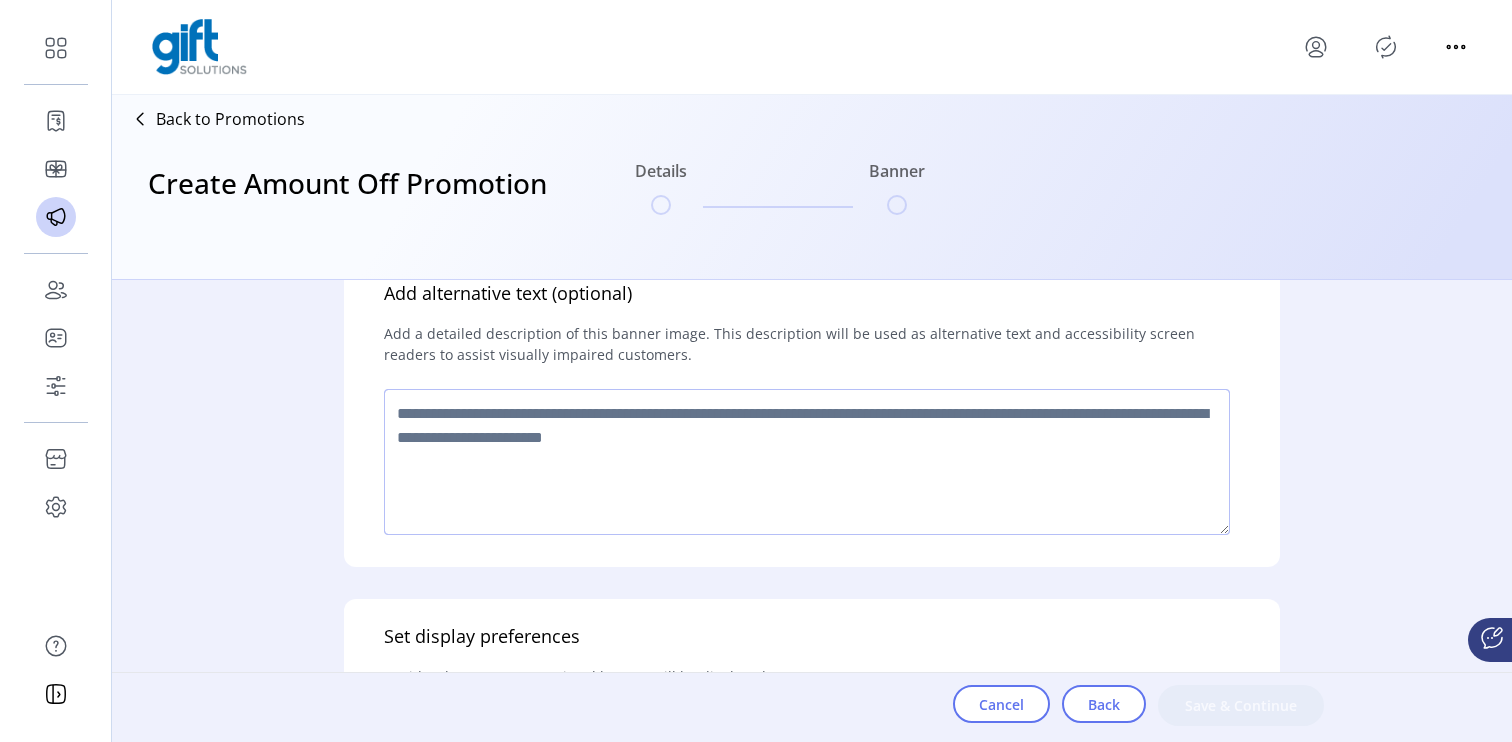 scroll, scrollTop: 0, scrollLeft: 0, axis: both 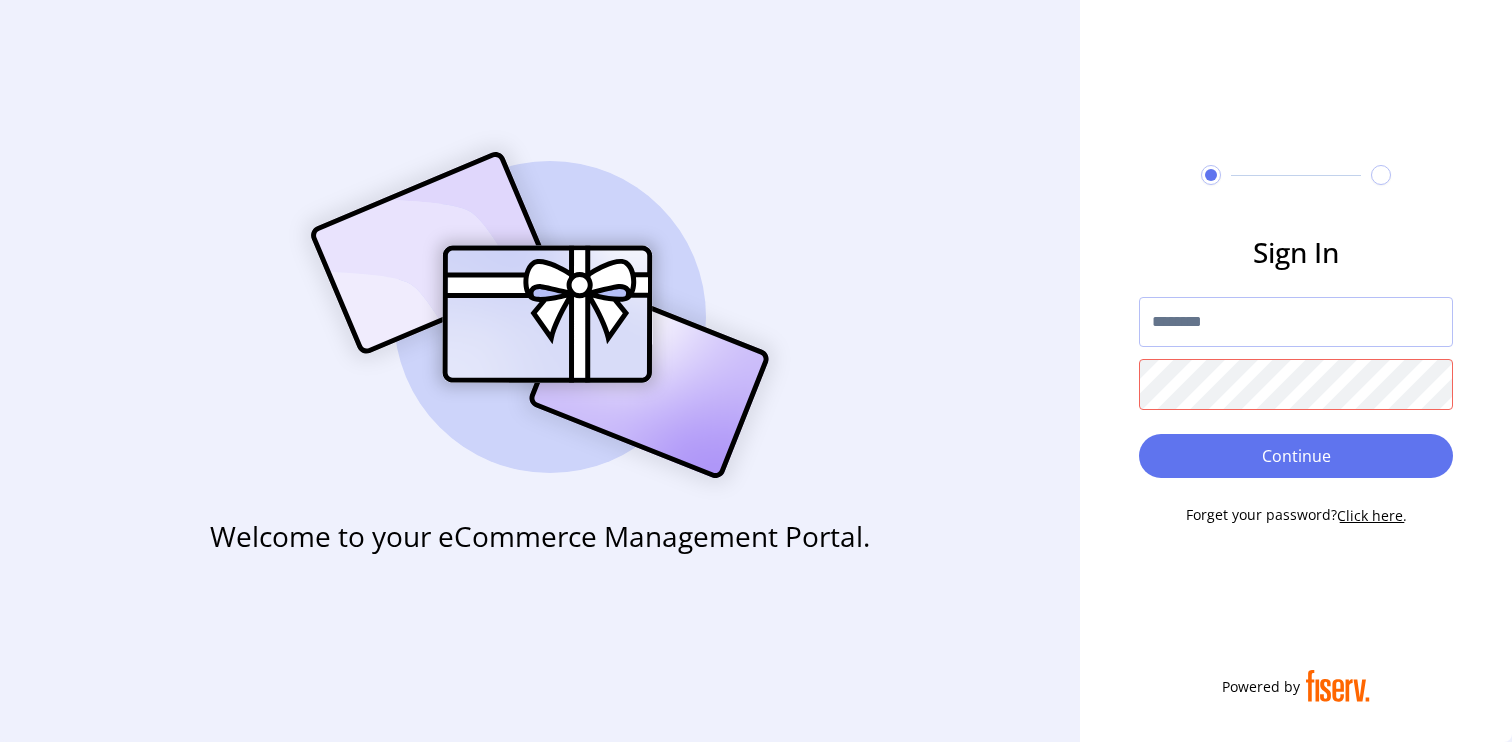 click on "Sign In Continue Forget your password?  Click here. Powered by" at bounding box center [1296, 342] 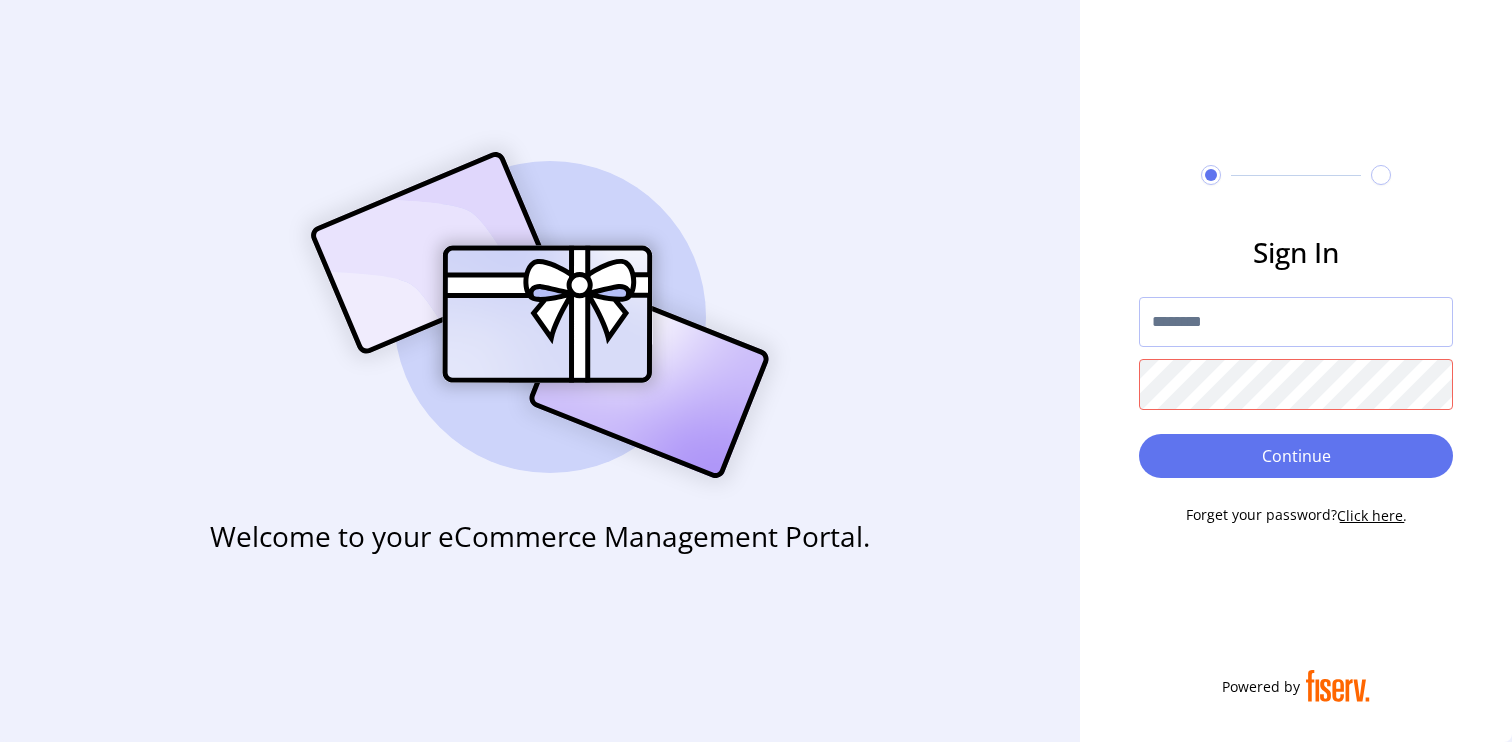 click on "Welcome to your eCommerce Management Portal." at bounding box center [540, 342] 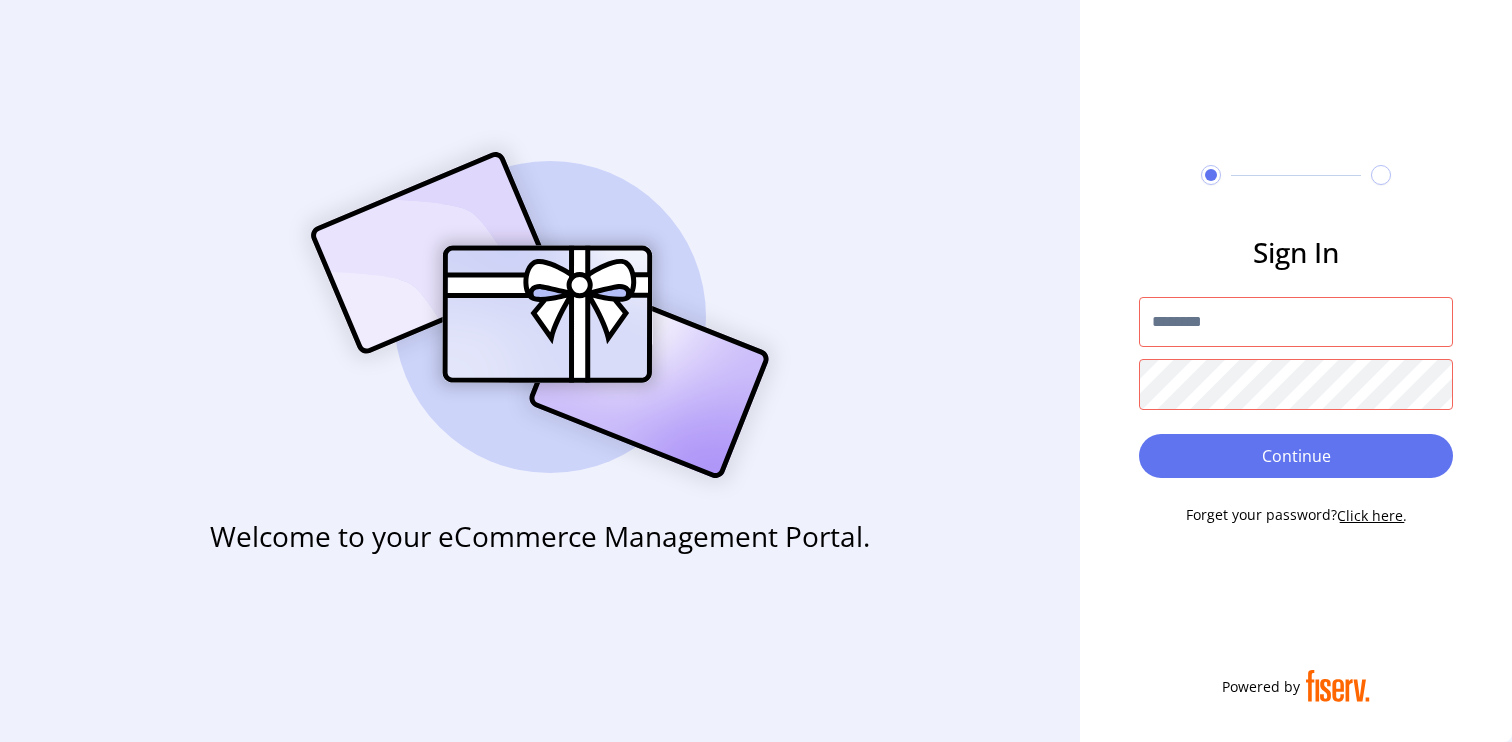 type on "**********" 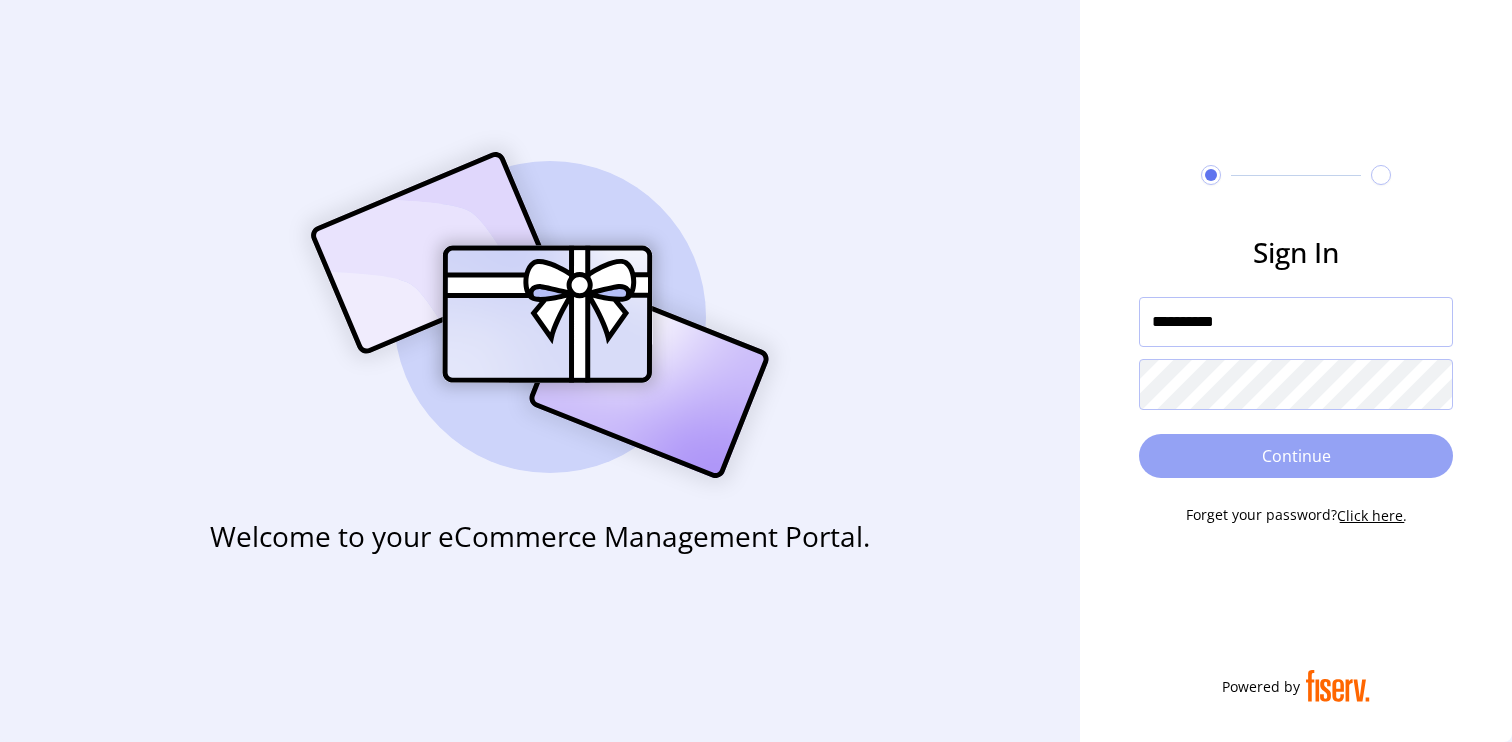 click on "Continue" at bounding box center [1296, 456] 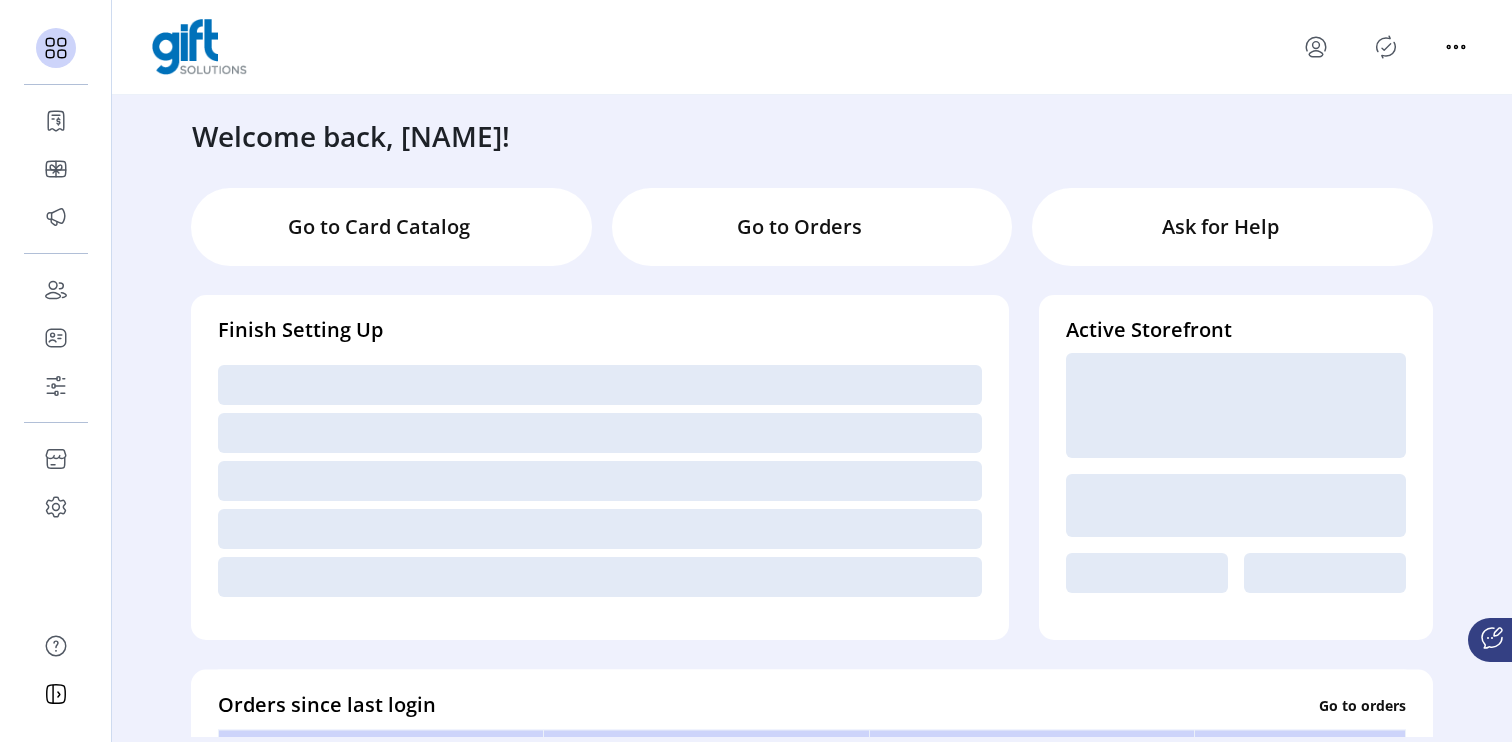 scroll, scrollTop: 0, scrollLeft: 0, axis: both 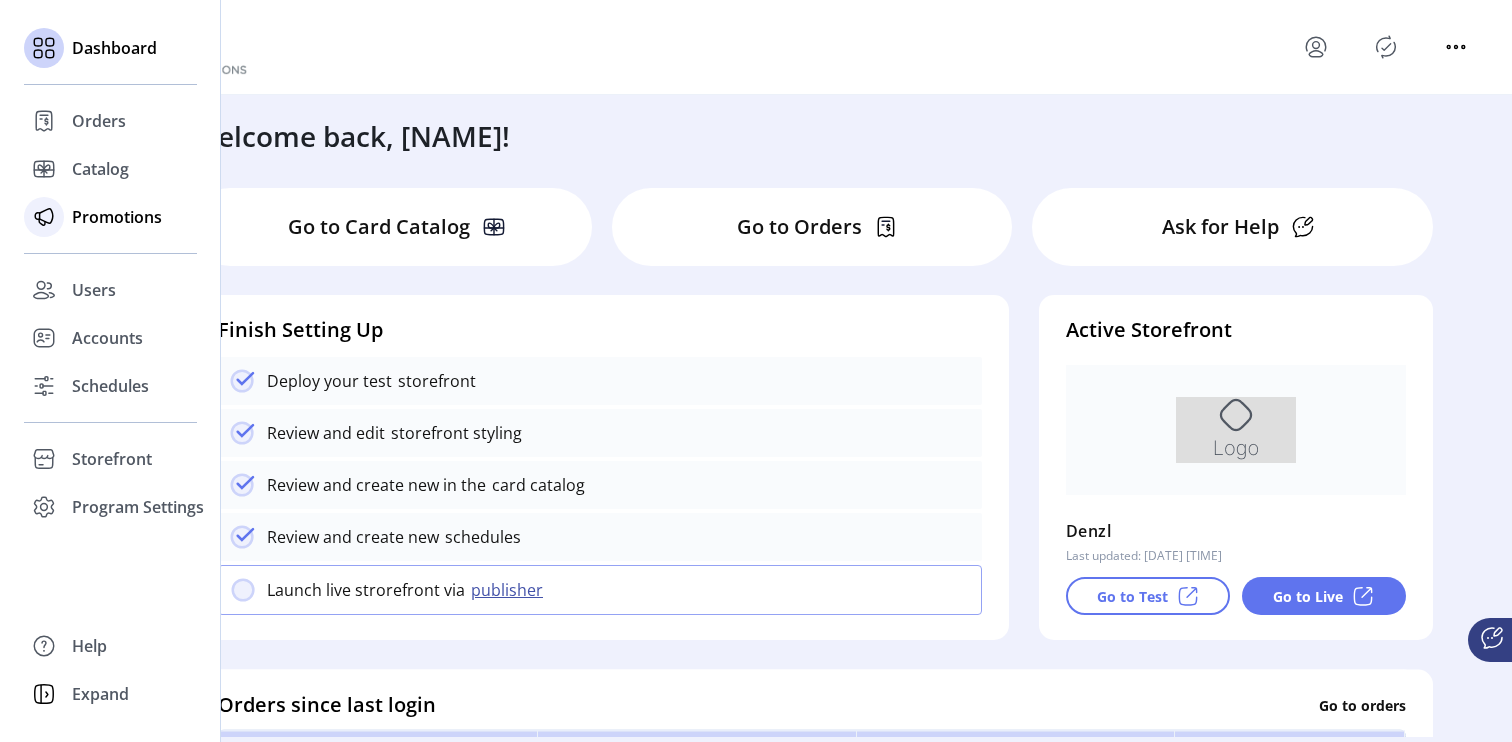 click on "Promotions" at bounding box center [99, 121] 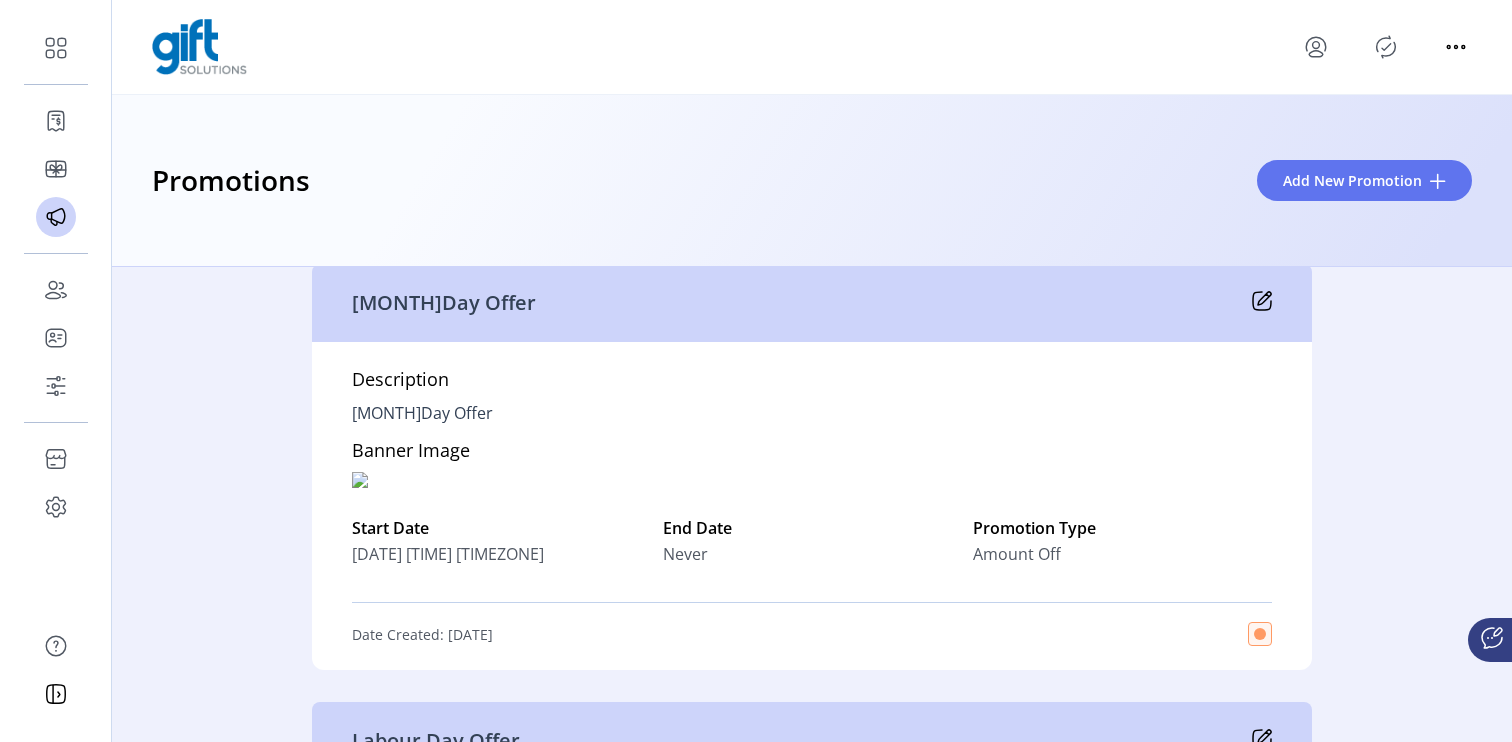 scroll, scrollTop: 0, scrollLeft: 0, axis: both 